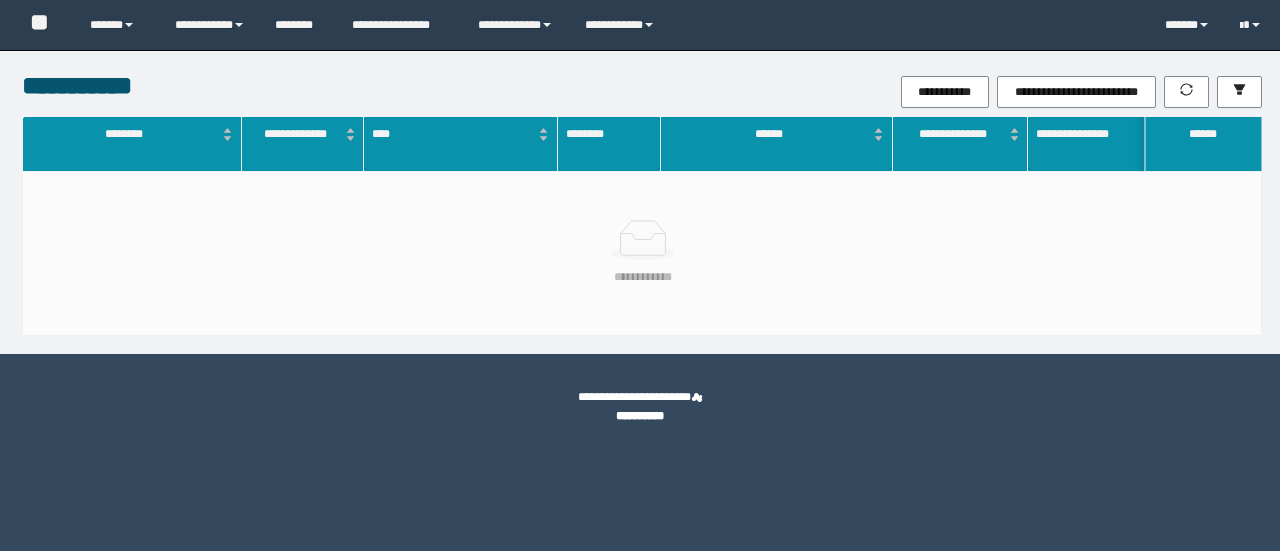 scroll, scrollTop: 0, scrollLeft: 0, axis: both 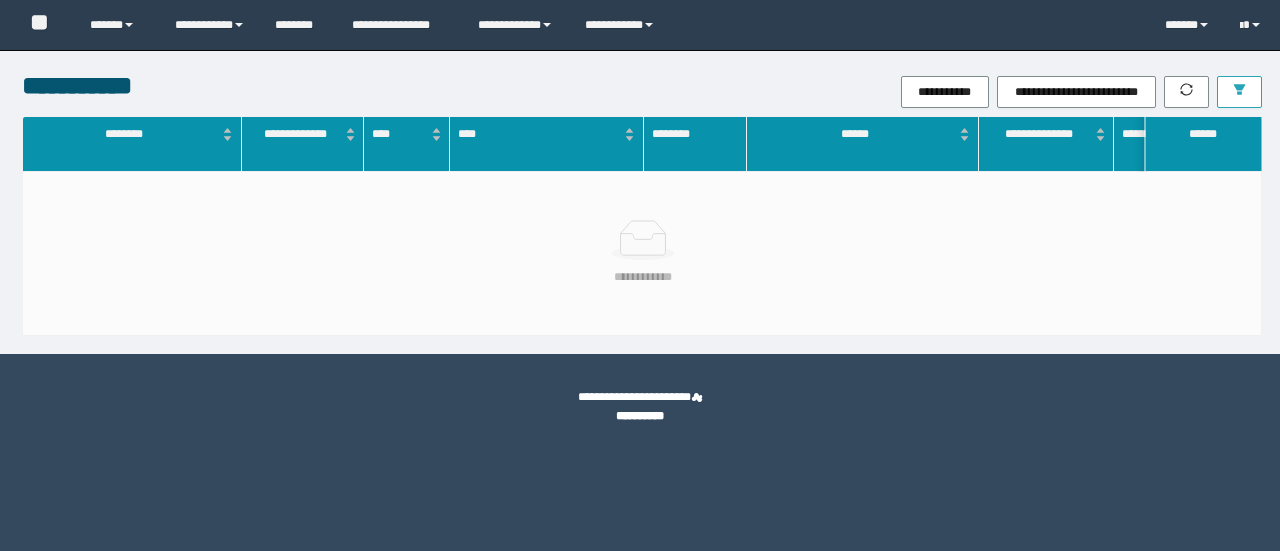 click 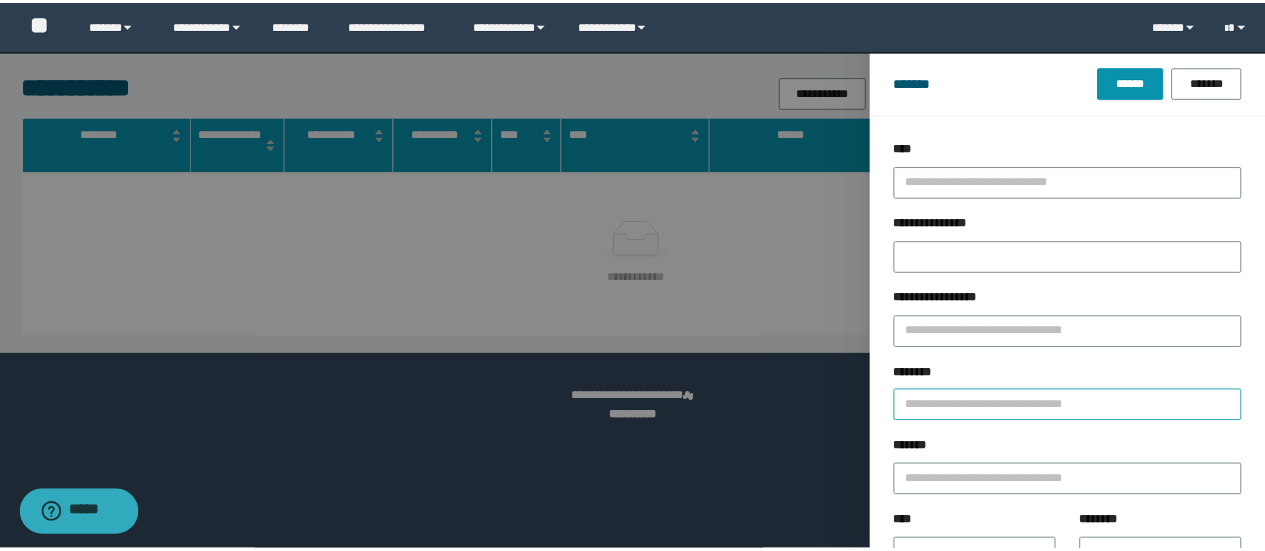 scroll, scrollTop: 0, scrollLeft: 0, axis: both 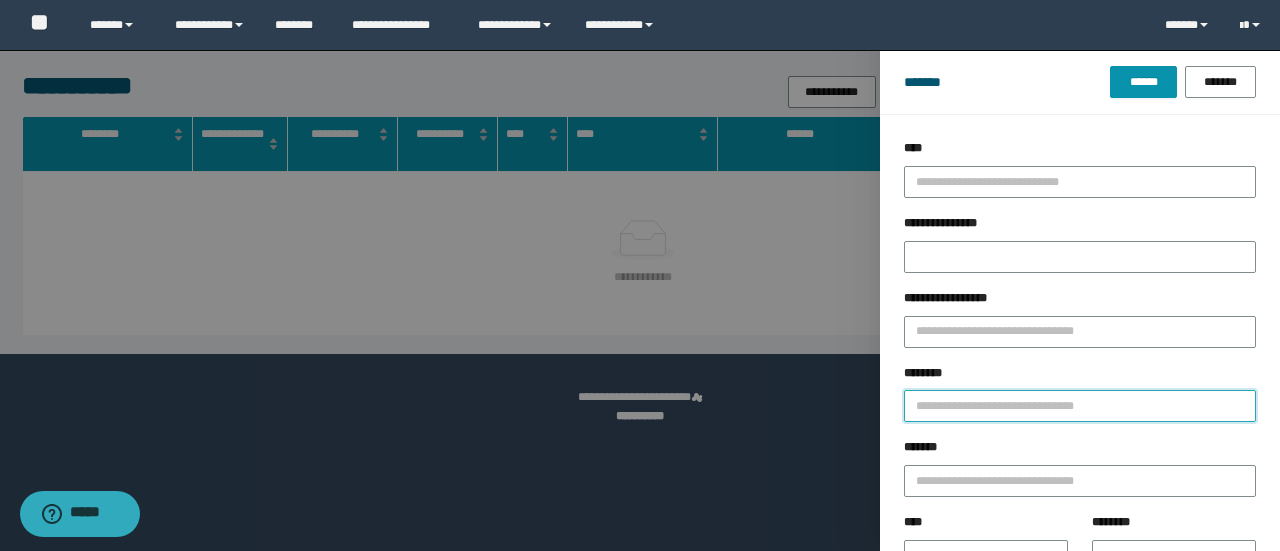 click on "********" at bounding box center [1080, 406] 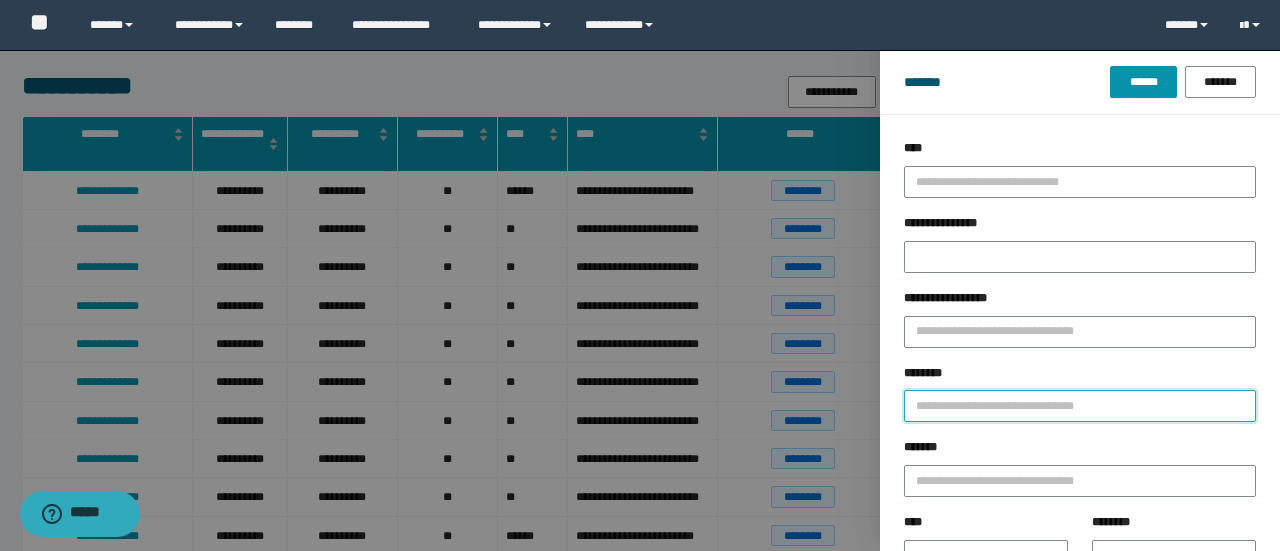type on "*" 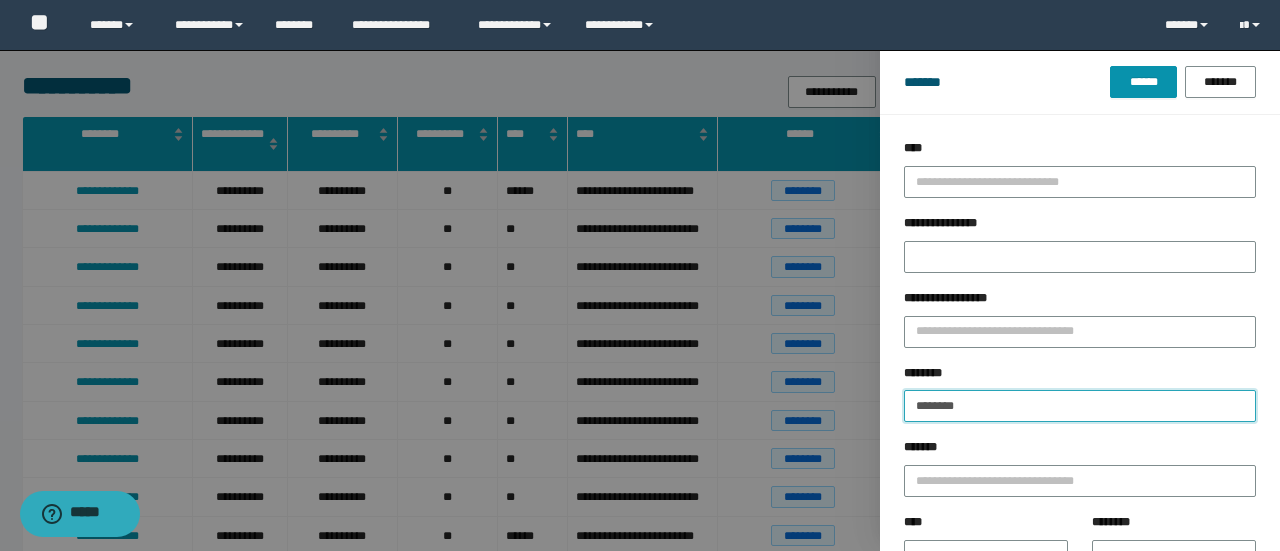 type on "********" 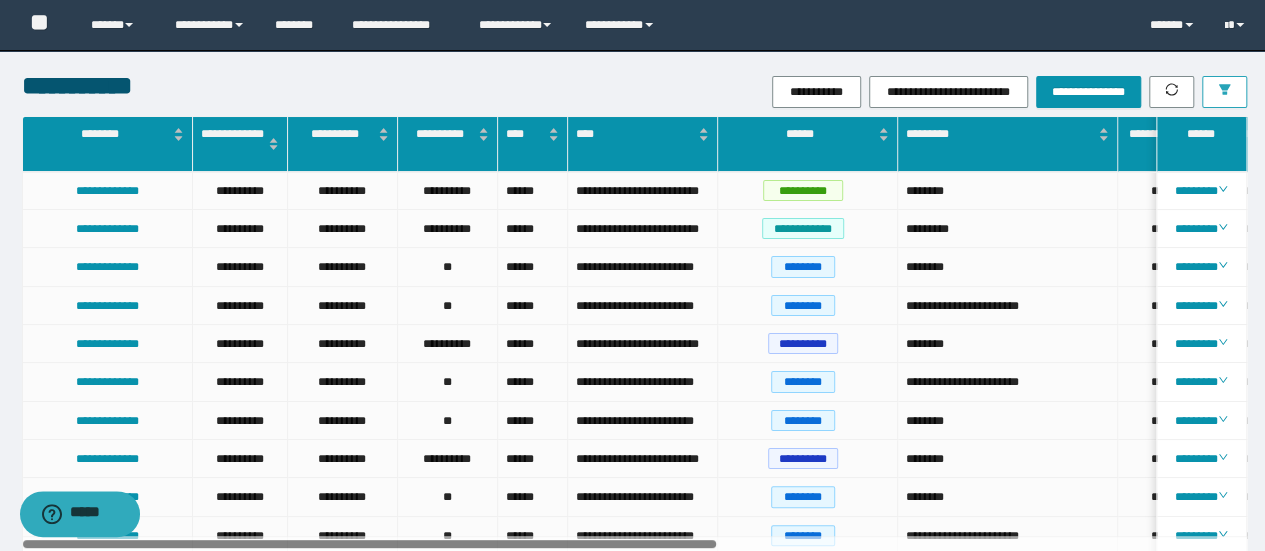 scroll, scrollTop: 0, scrollLeft: 32, axis: horizontal 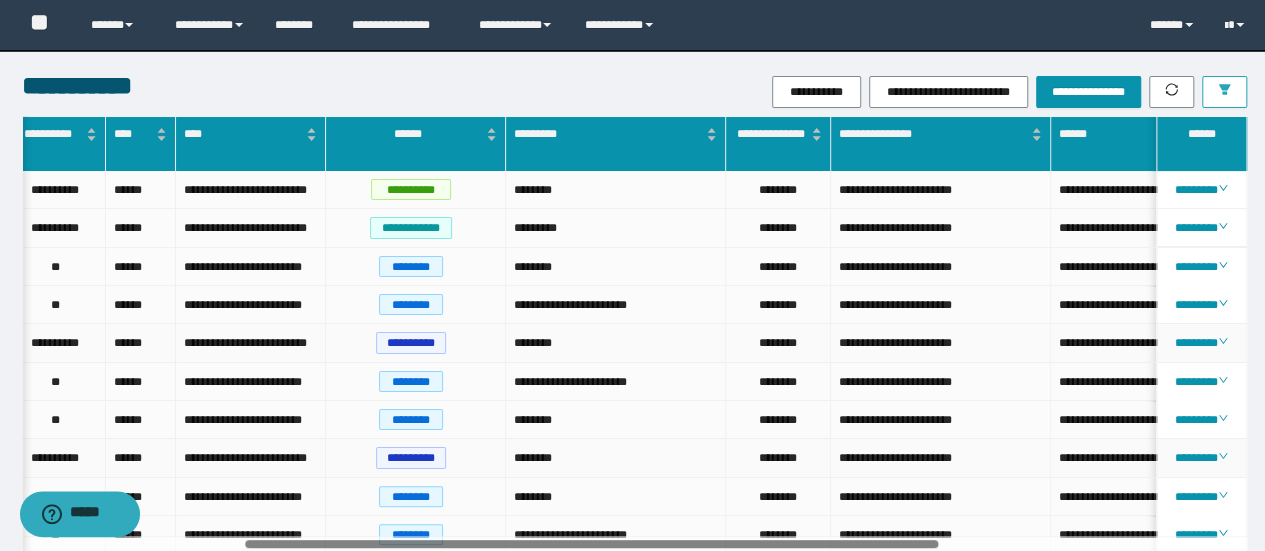 drag, startPoint x: 512, startPoint y: 547, endPoint x: 762, endPoint y: 377, distance: 302.32434 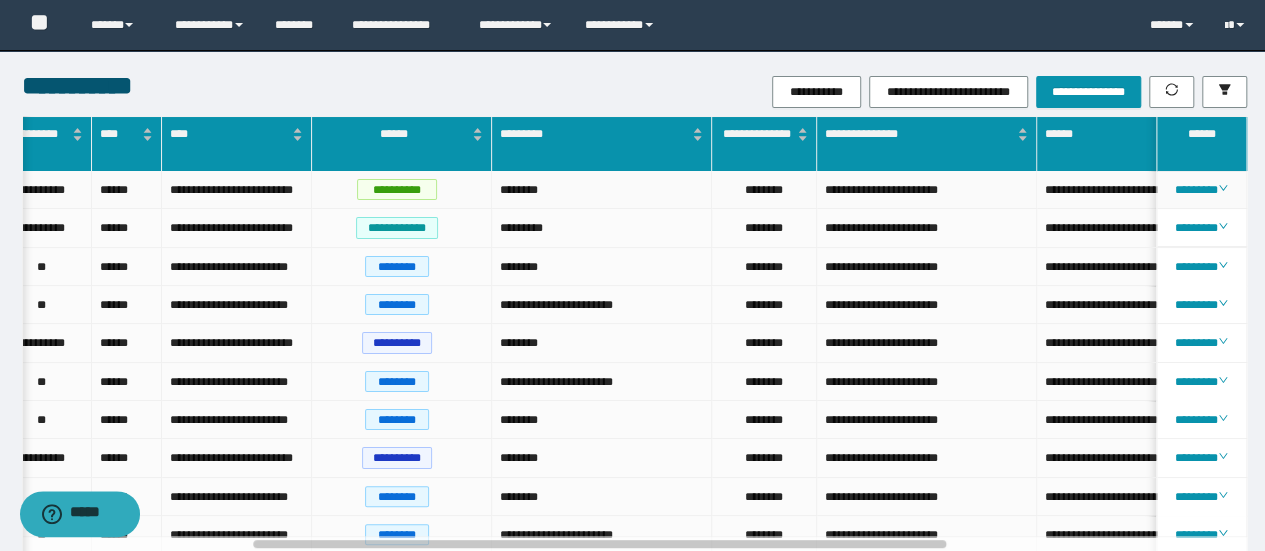click on "********" at bounding box center [764, 190] 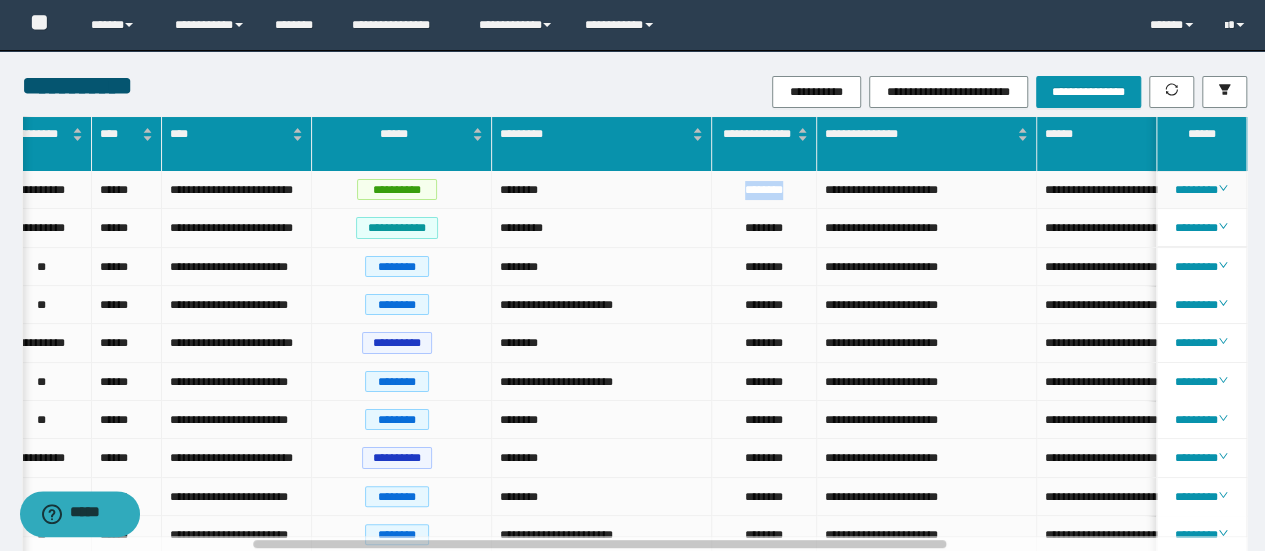 click on "********" at bounding box center (764, 190) 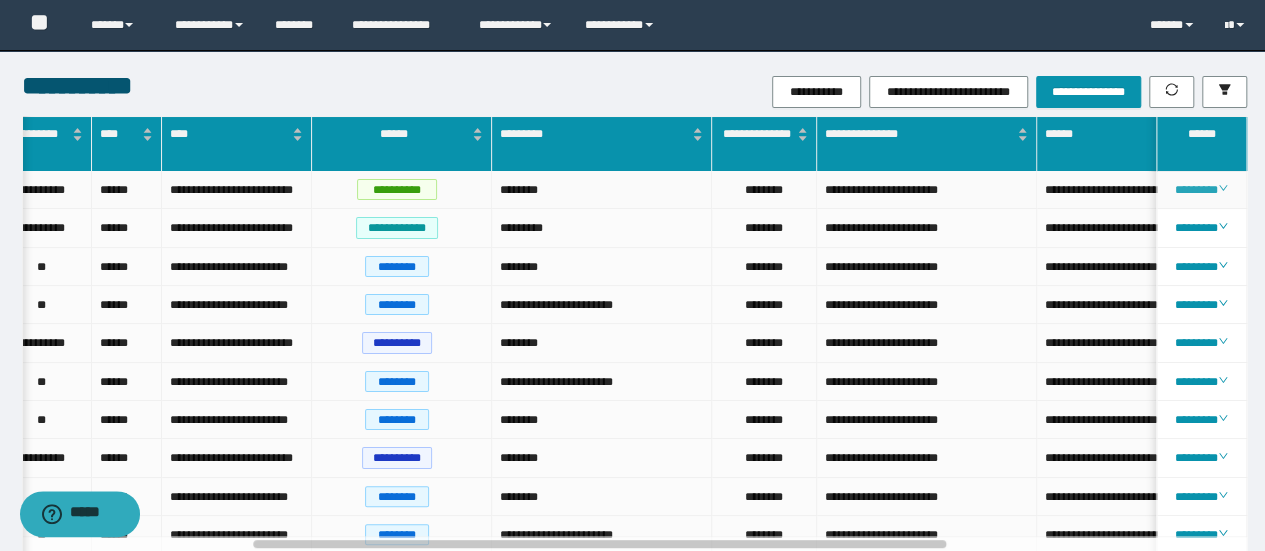 drag, startPoint x: 1180, startPoint y: 189, endPoint x: 1192, endPoint y: 168, distance: 24.186773 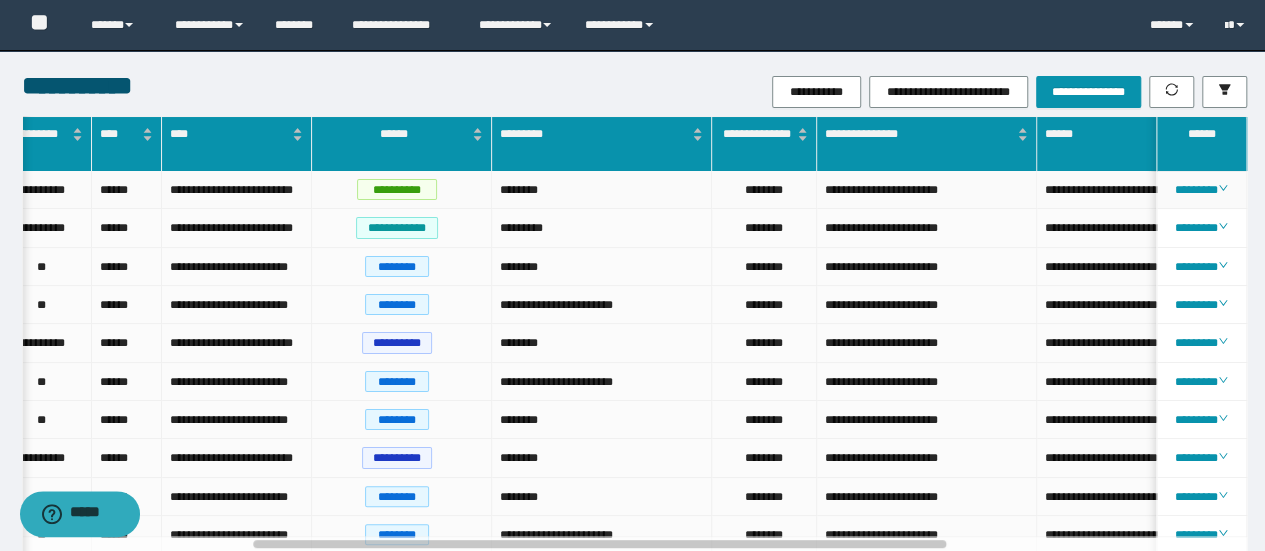 click on "********" at bounding box center [1201, 190] 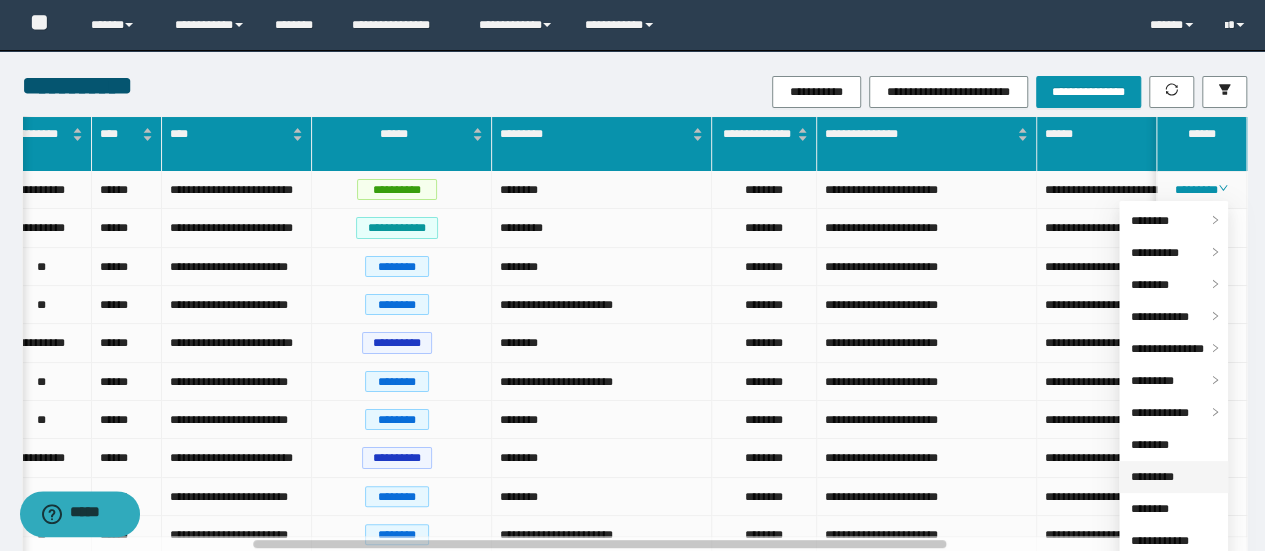 click on "*********" at bounding box center (1152, 477) 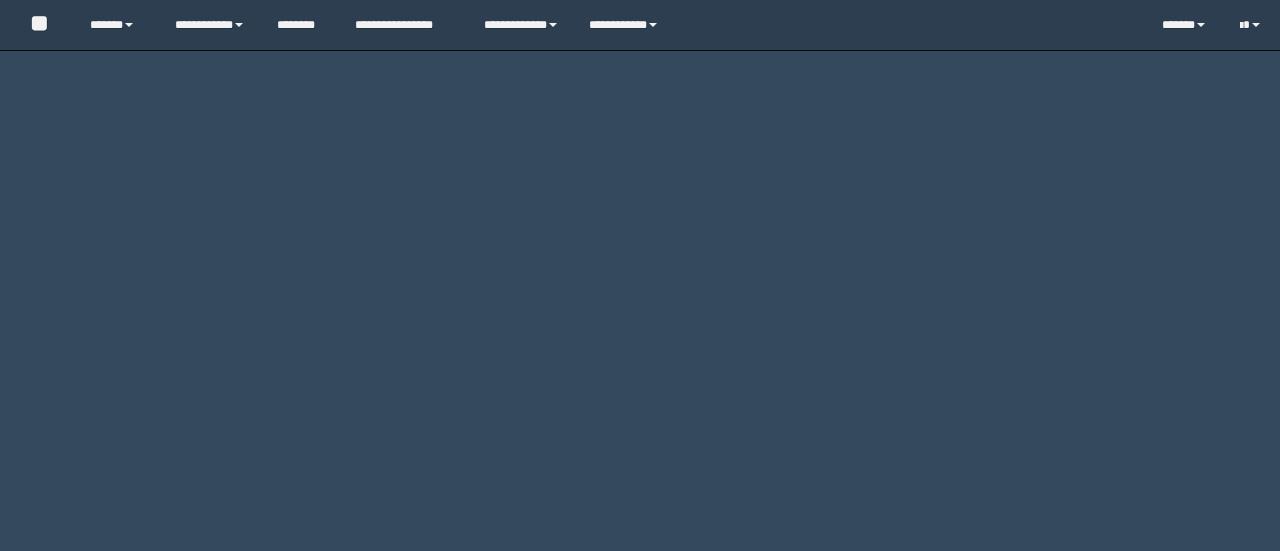 scroll, scrollTop: 0, scrollLeft: 0, axis: both 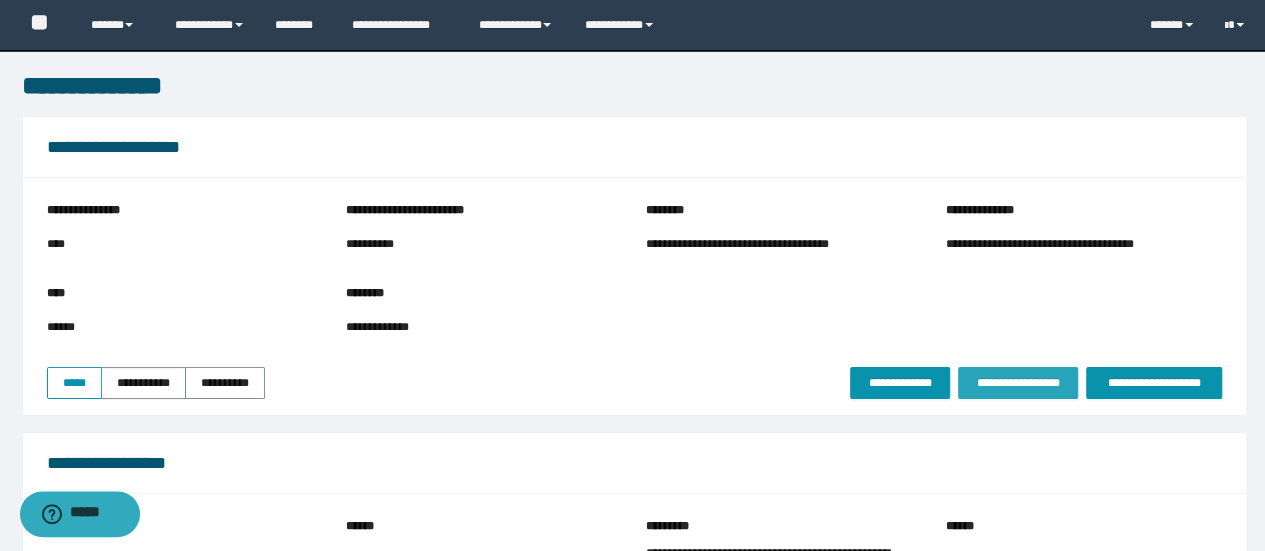 click on "**********" at bounding box center [1018, 383] 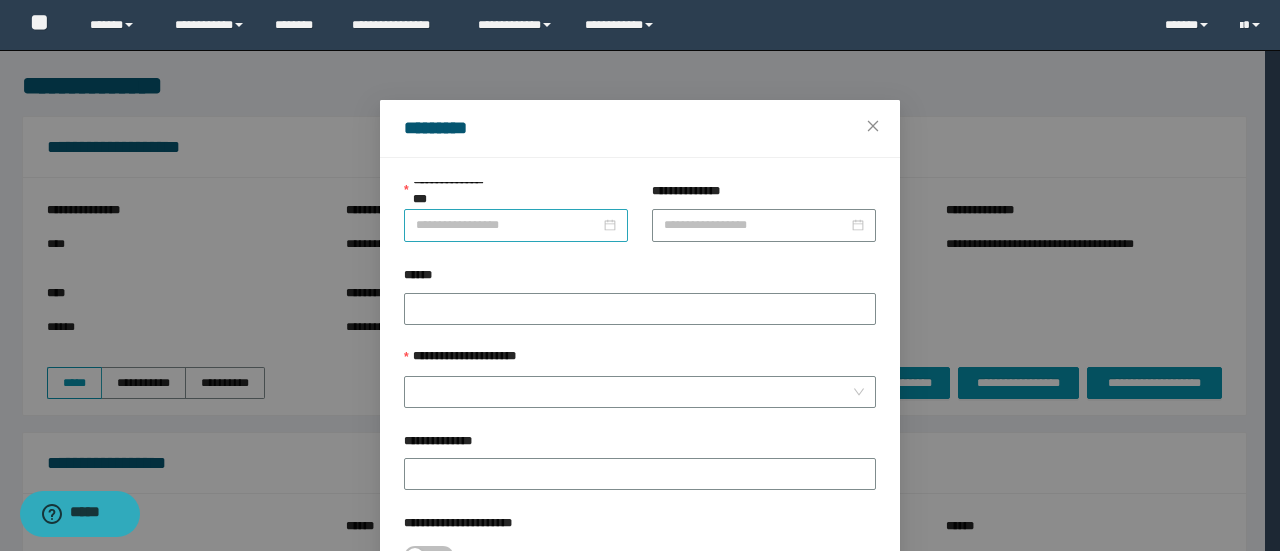 click on "**********" at bounding box center (508, 225) 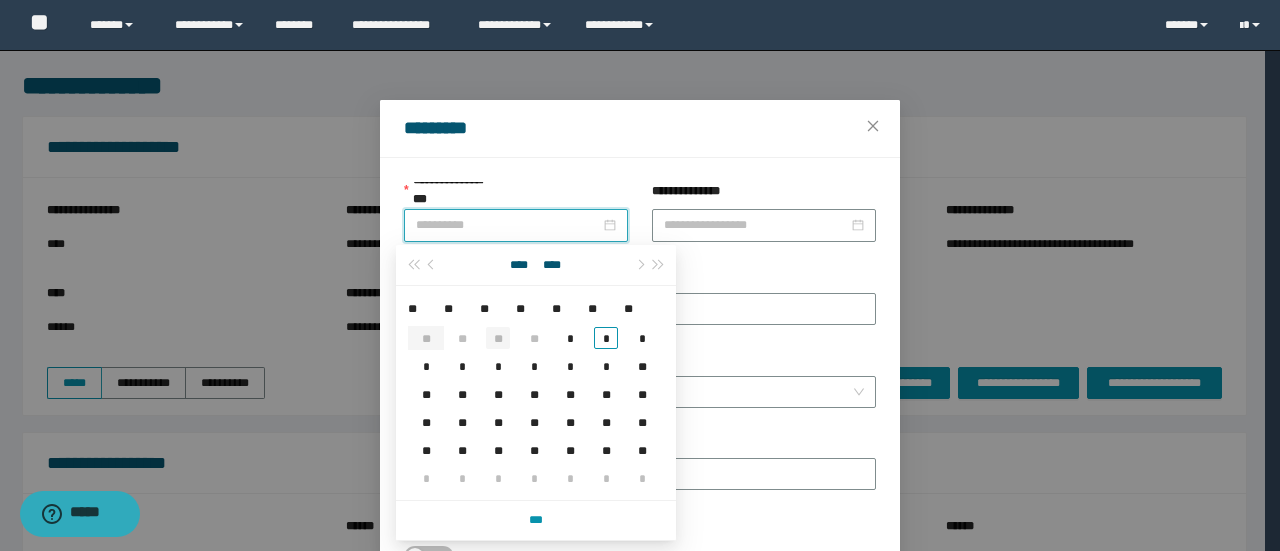 type on "**********" 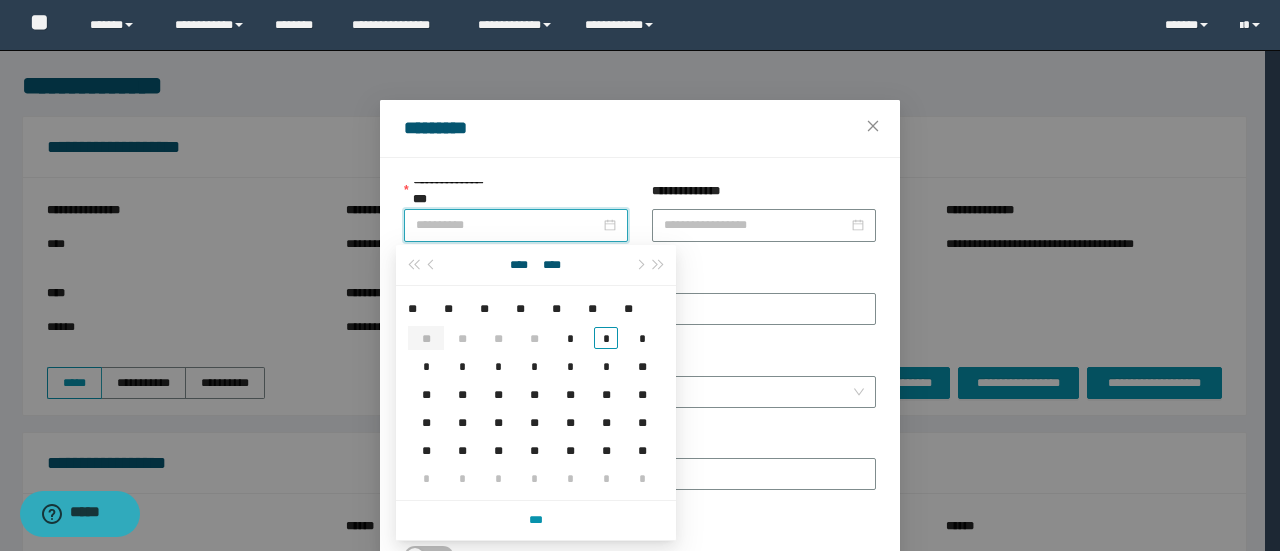 click on "**" at bounding box center (498, 338) 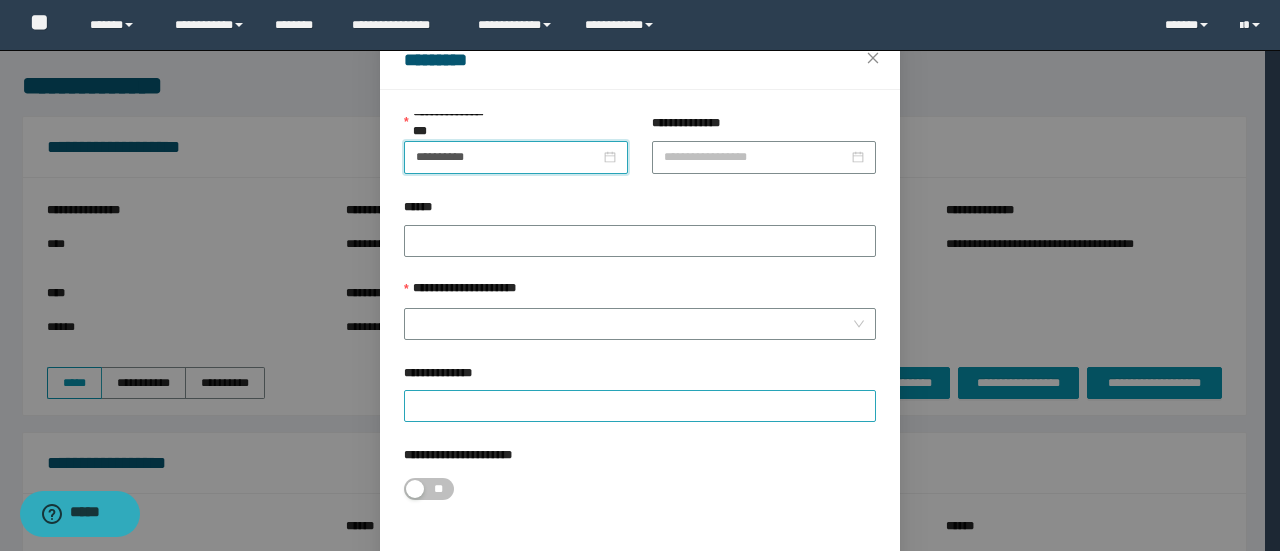 scroll, scrollTop: 100, scrollLeft: 0, axis: vertical 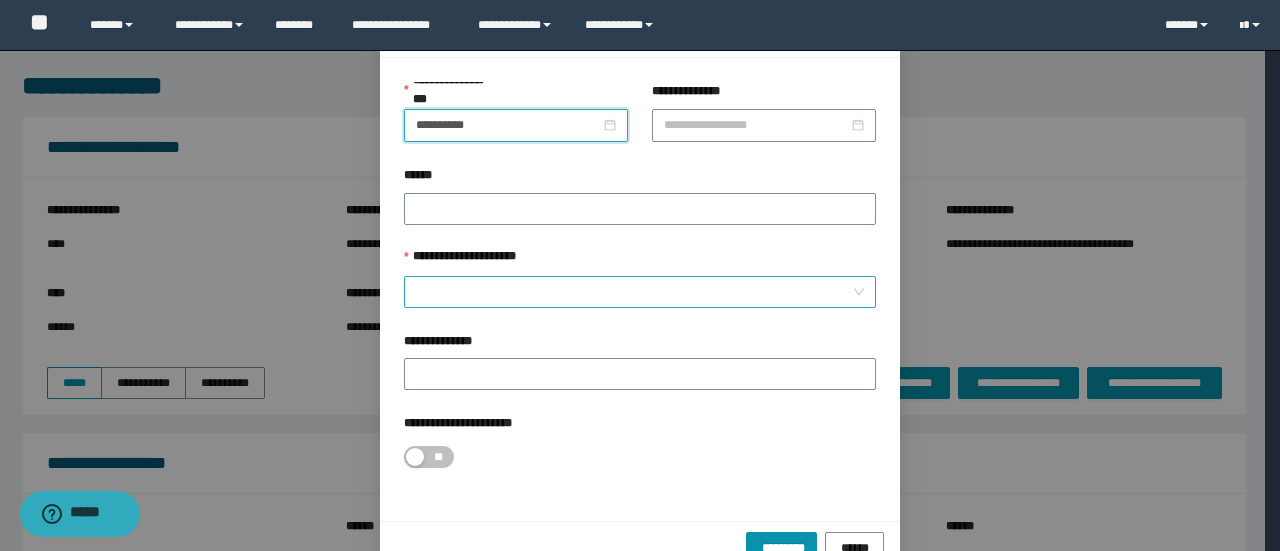 click on "**********" at bounding box center (634, 292) 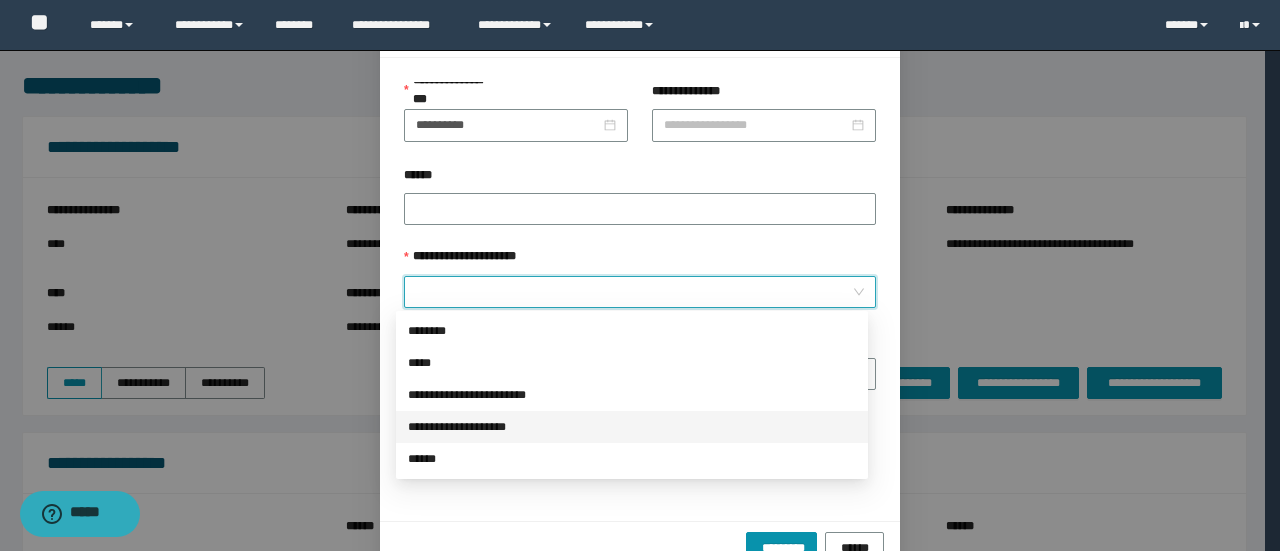 click on "**********" at bounding box center (632, 427) 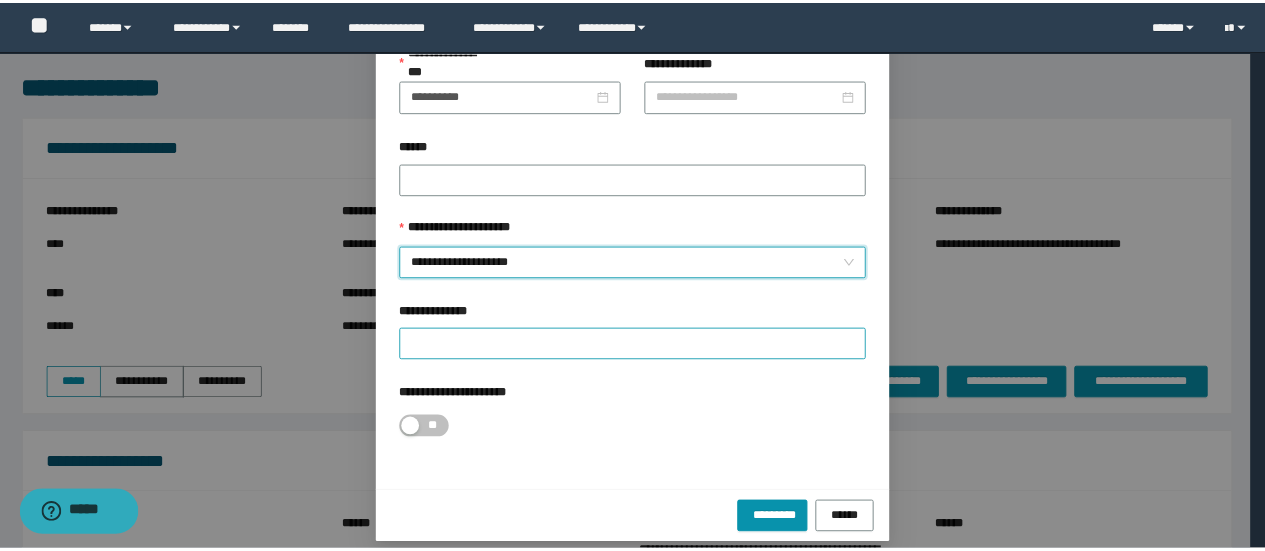 scroll, scrollTop: 146, scrollLeft: 0, axis: vertical 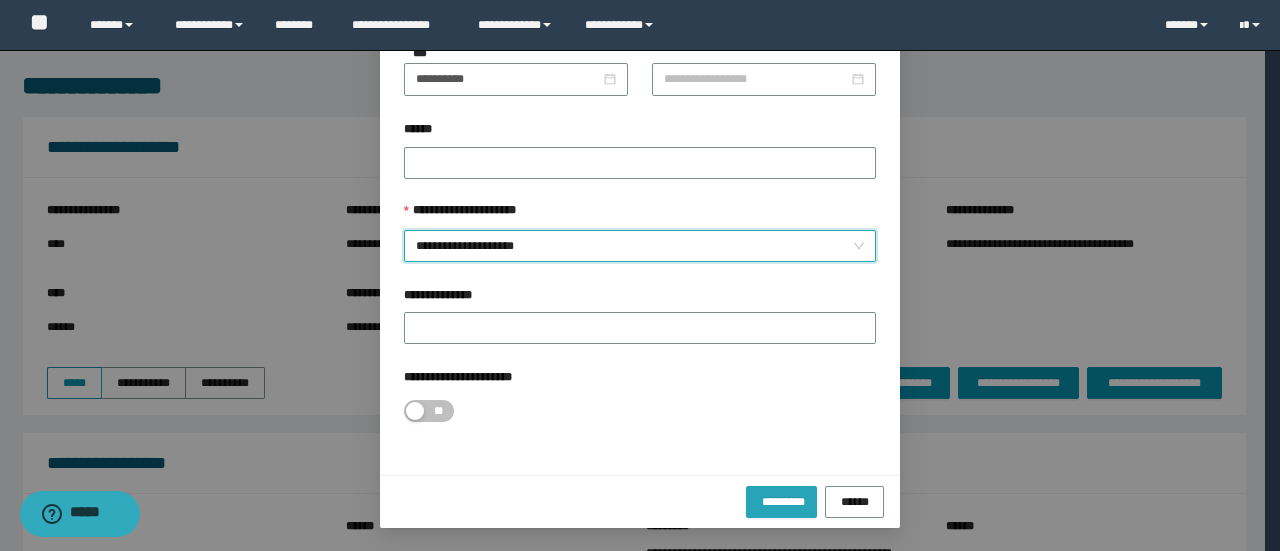 click on "*********" at bounding box center (781, 501) 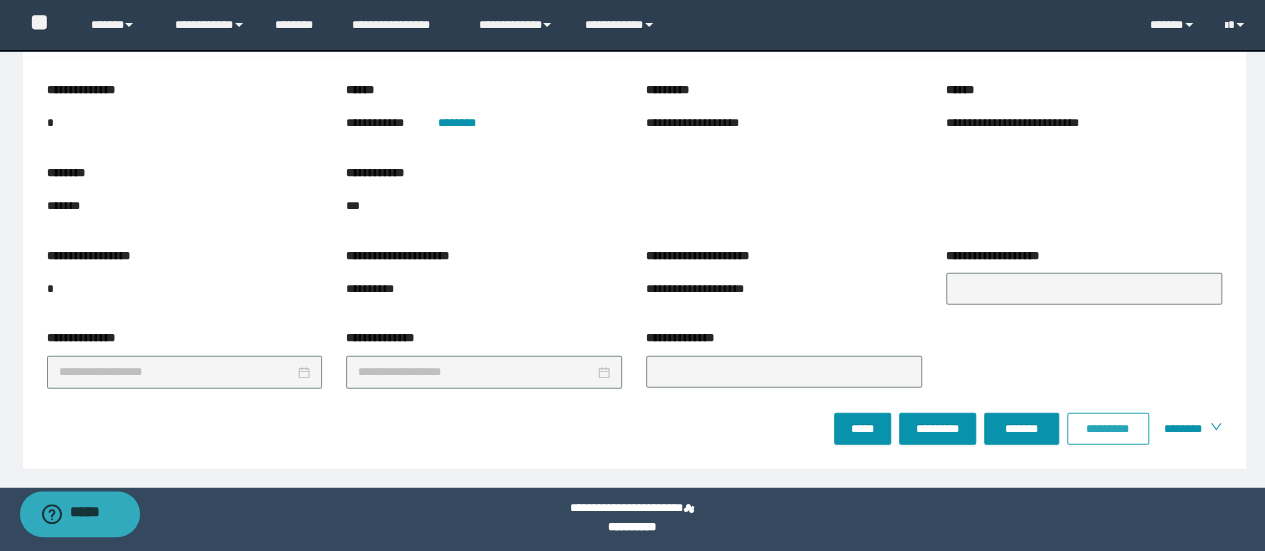scroll, scrollTop: 2415, scrollLeft: 0, axis: vertical 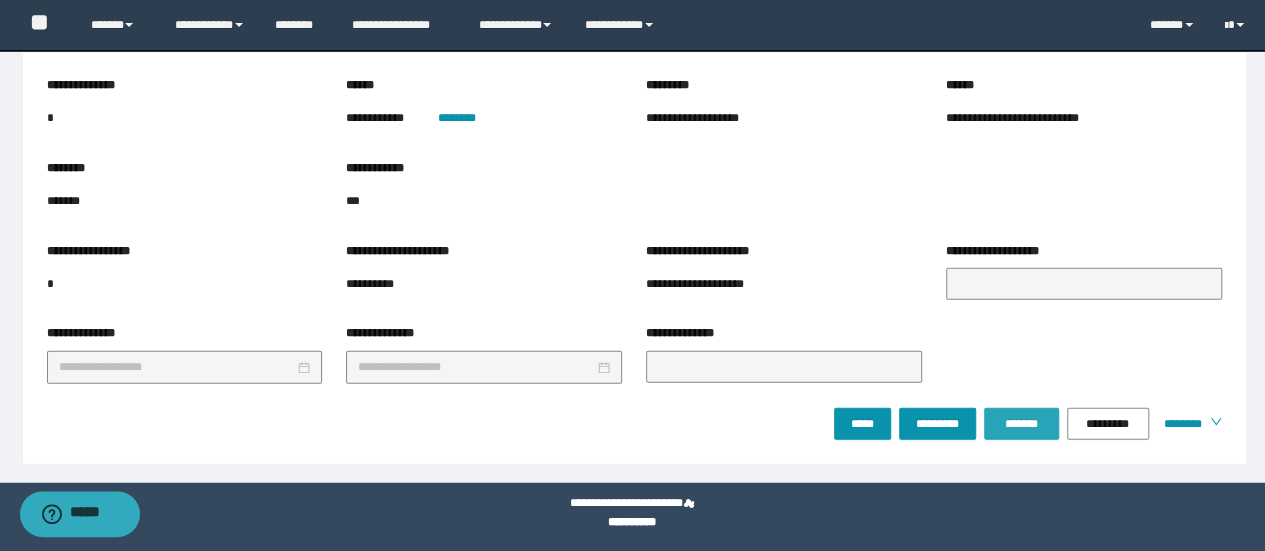 click on "*******" at bounding box center (1021, 424) 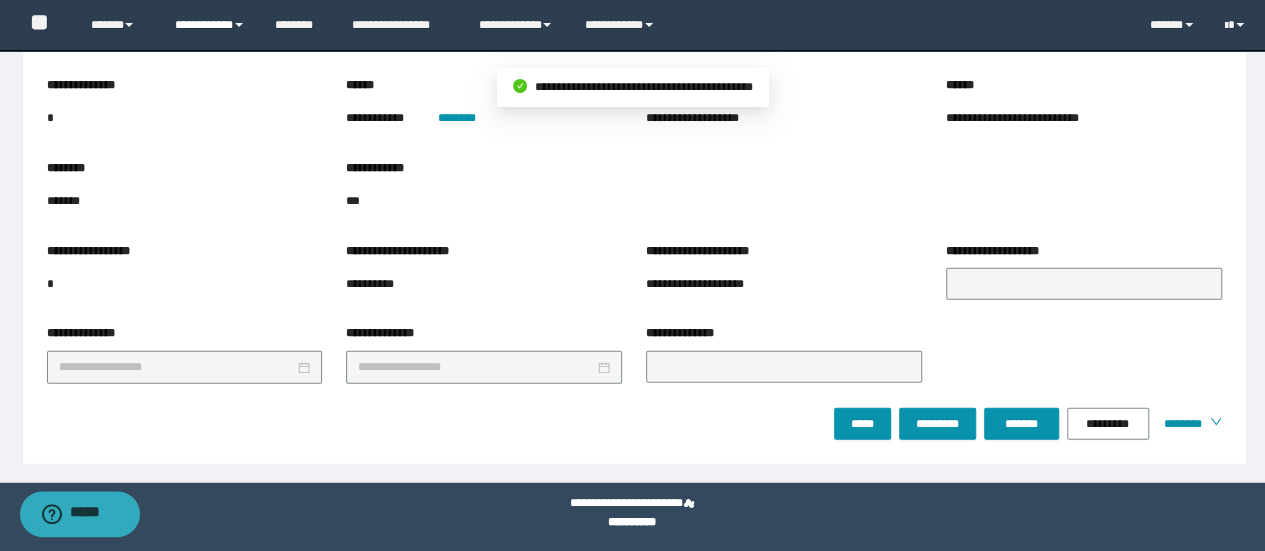 click on "**********" at bounding box center [210, 25] 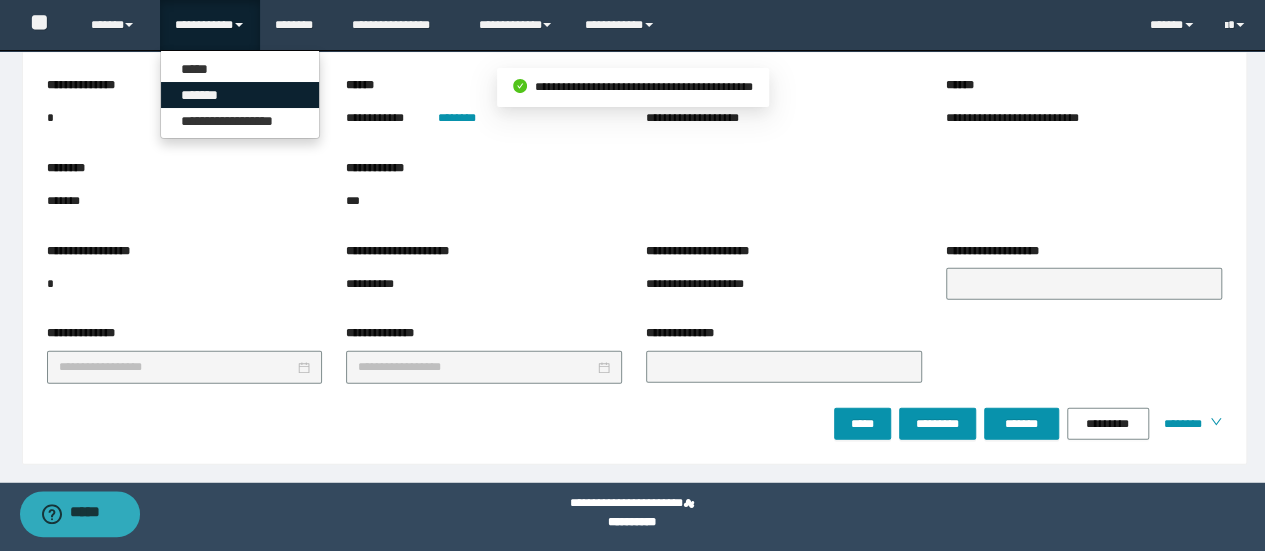 click on "*******" at bounding box center (240, 95) 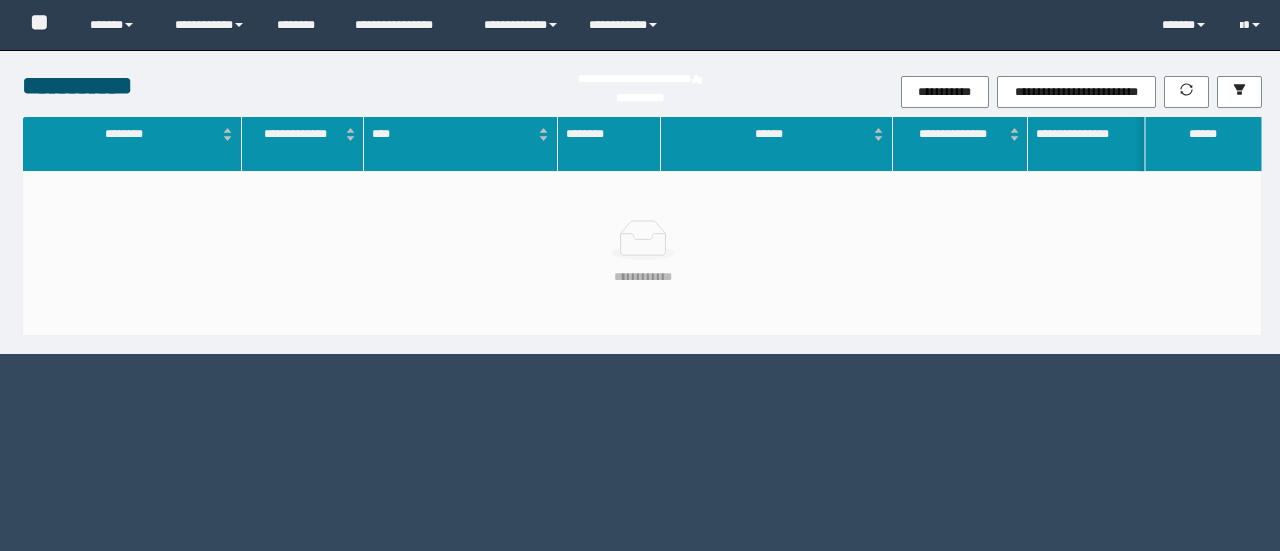 scroll, scrollTop: 0, scrollLeft: 0, axis: both 